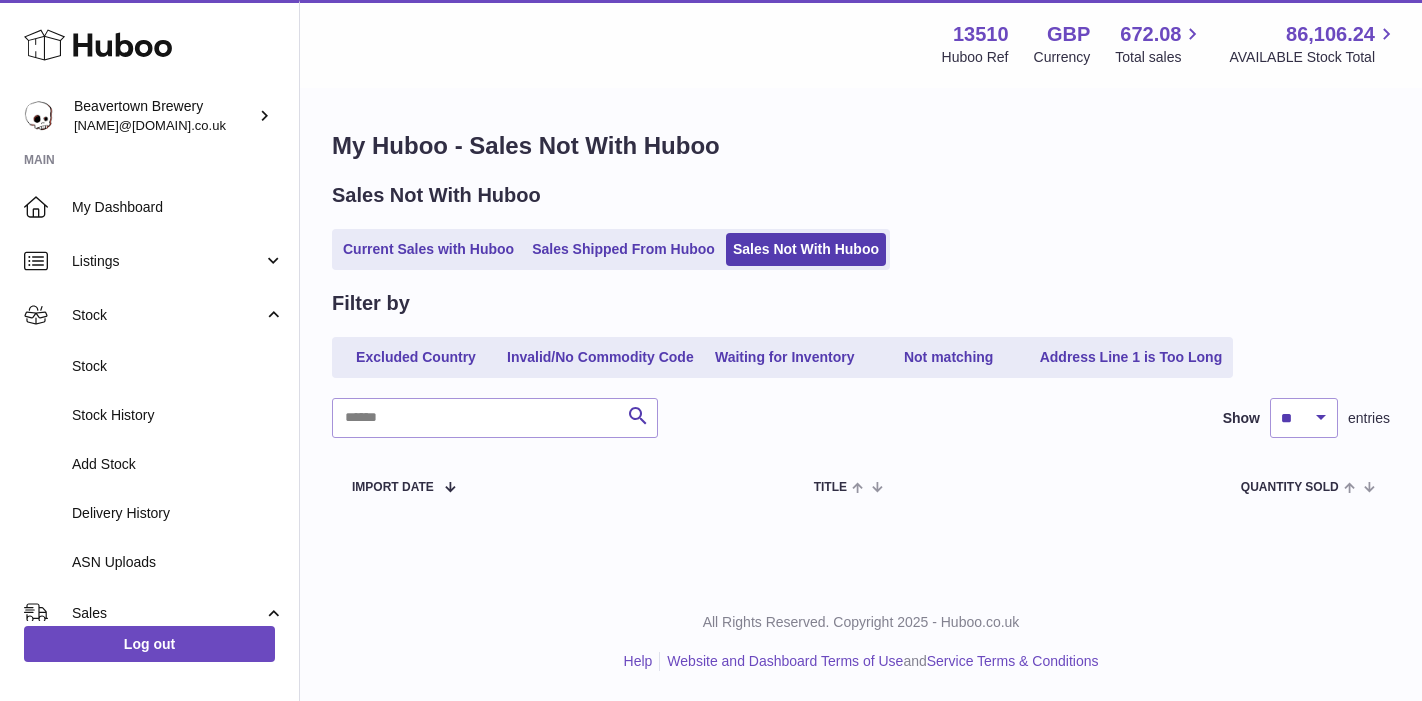 scroll, scrollTop: 0, scrollLeft: 0, axis: both 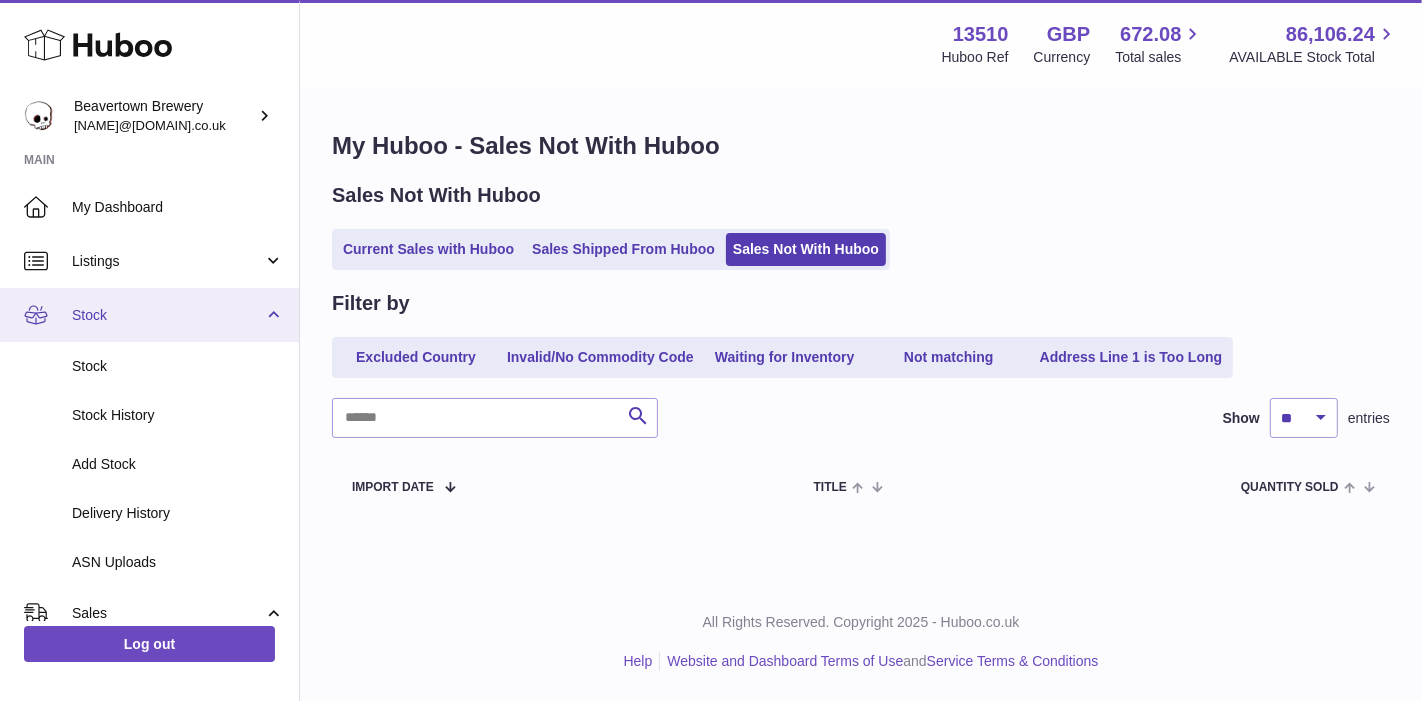 click on "Stock" at bounding box center [167, 315] 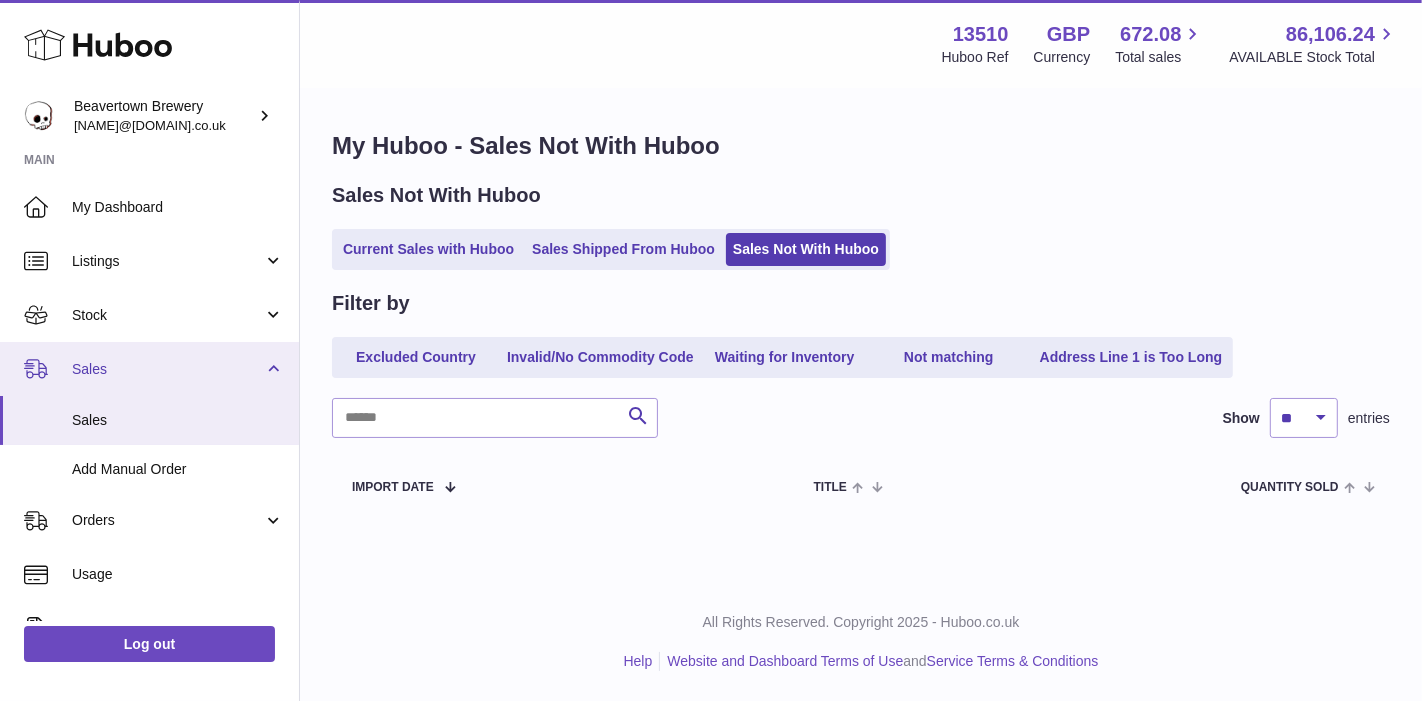 click on "Sales" at bounding box center [149, 369] 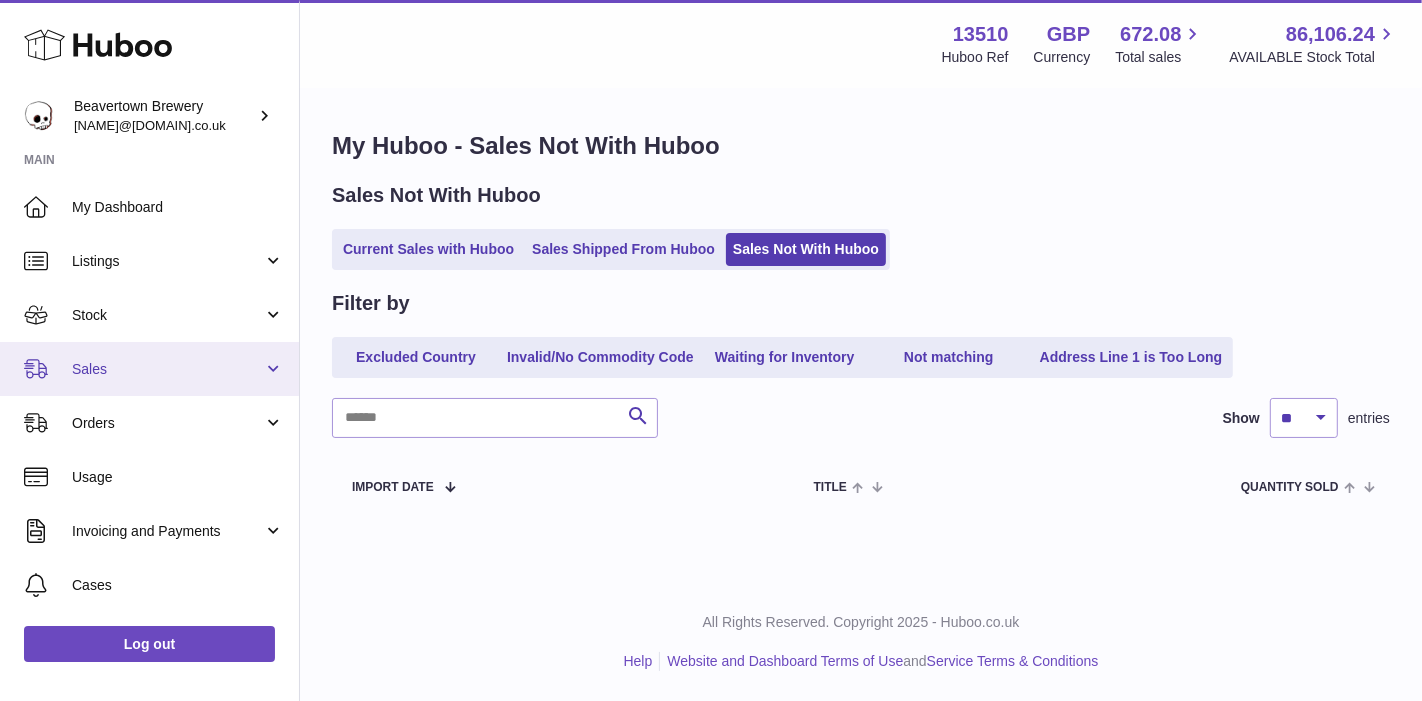 click on "Sales" at bounding box center [149, 369] 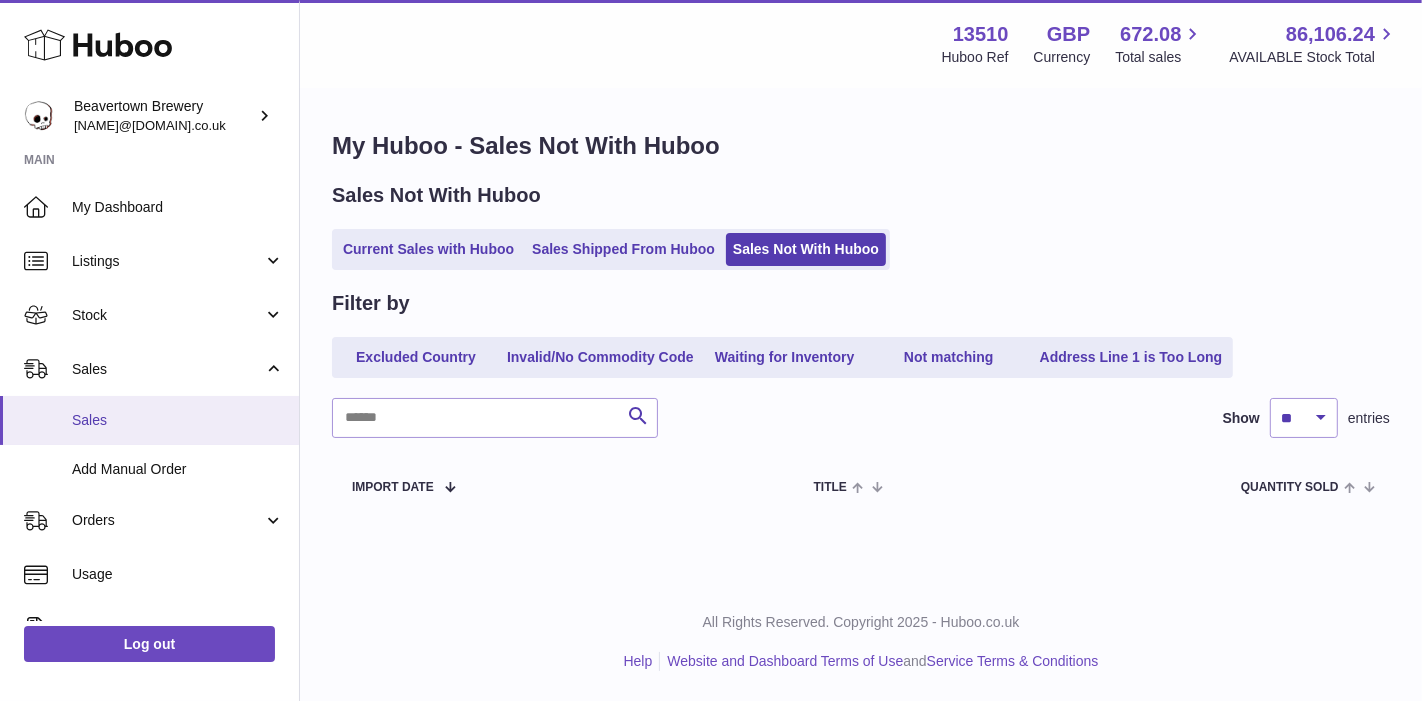 click on "Sales" at bounding box center (178, 420) 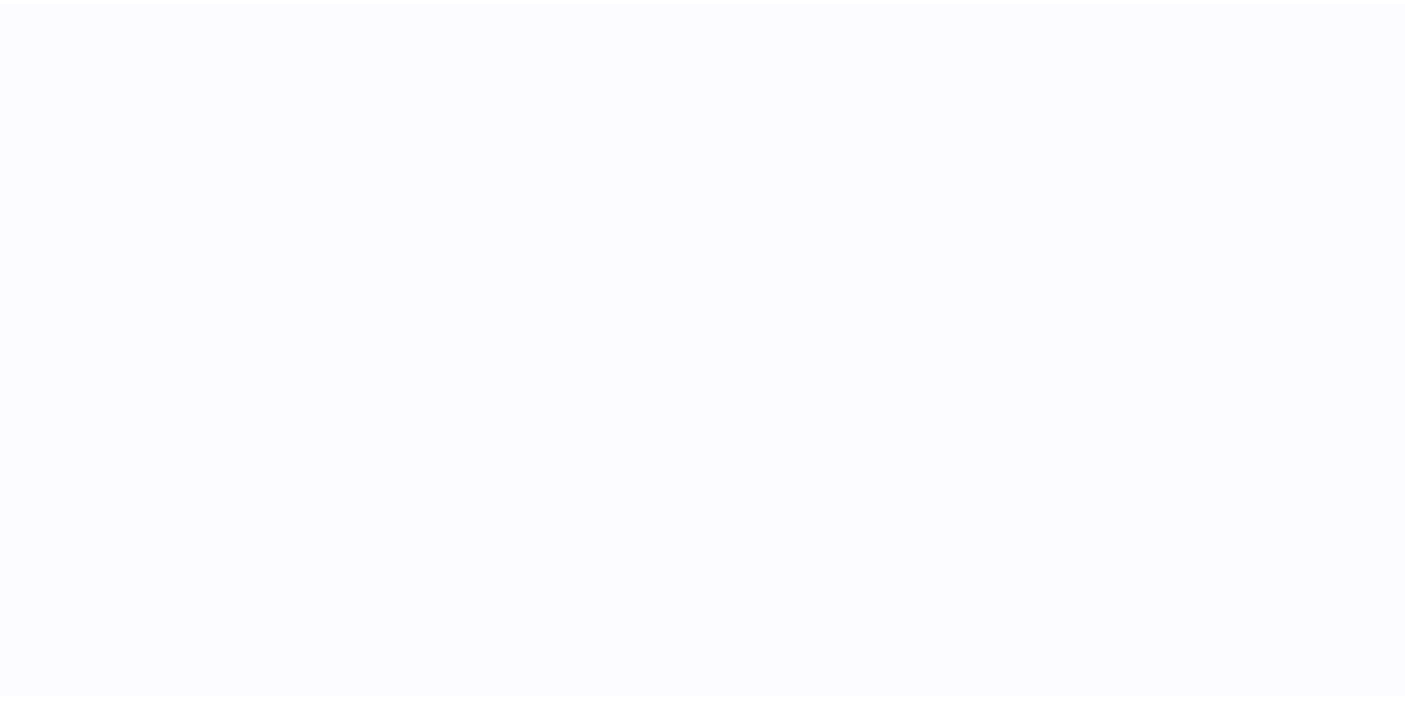 scroll, scrollTop: 0, scrollLeft: 0, axis: both 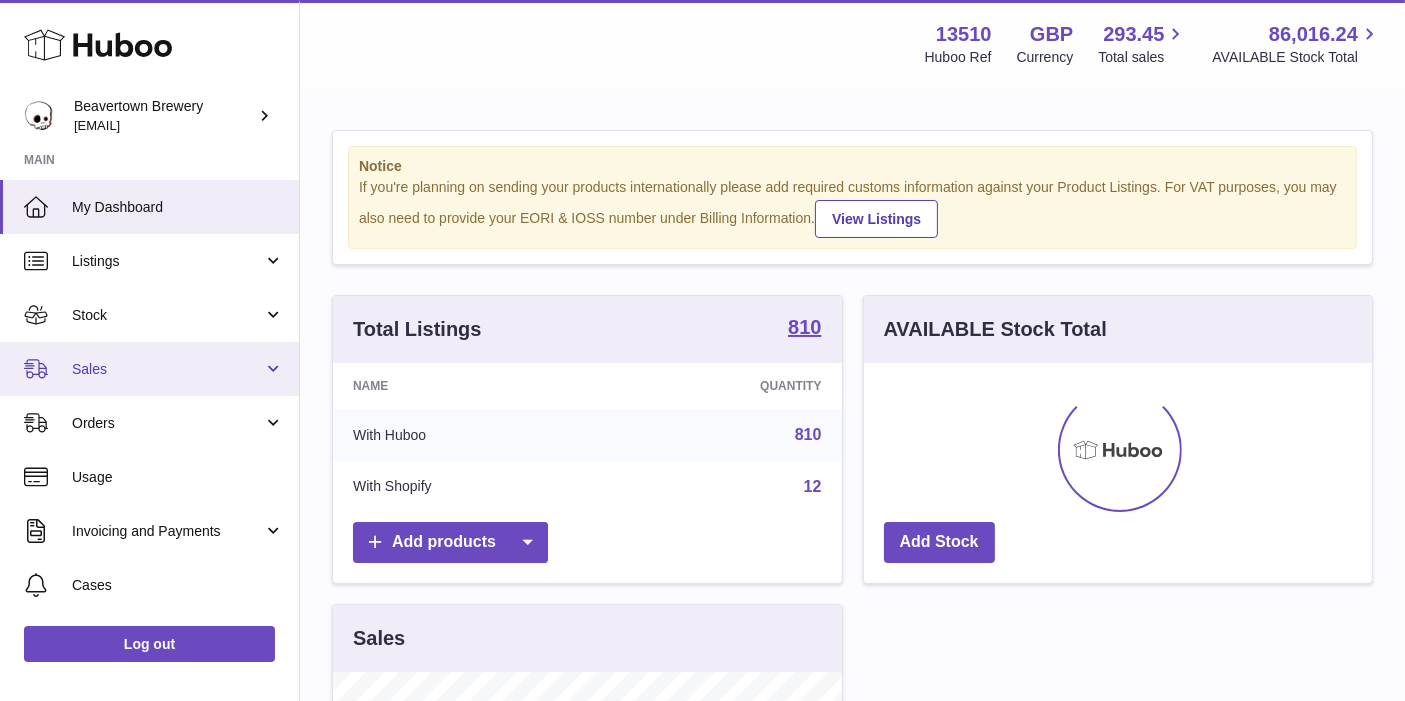 click on "Sales" at bounding box center (167, 369) 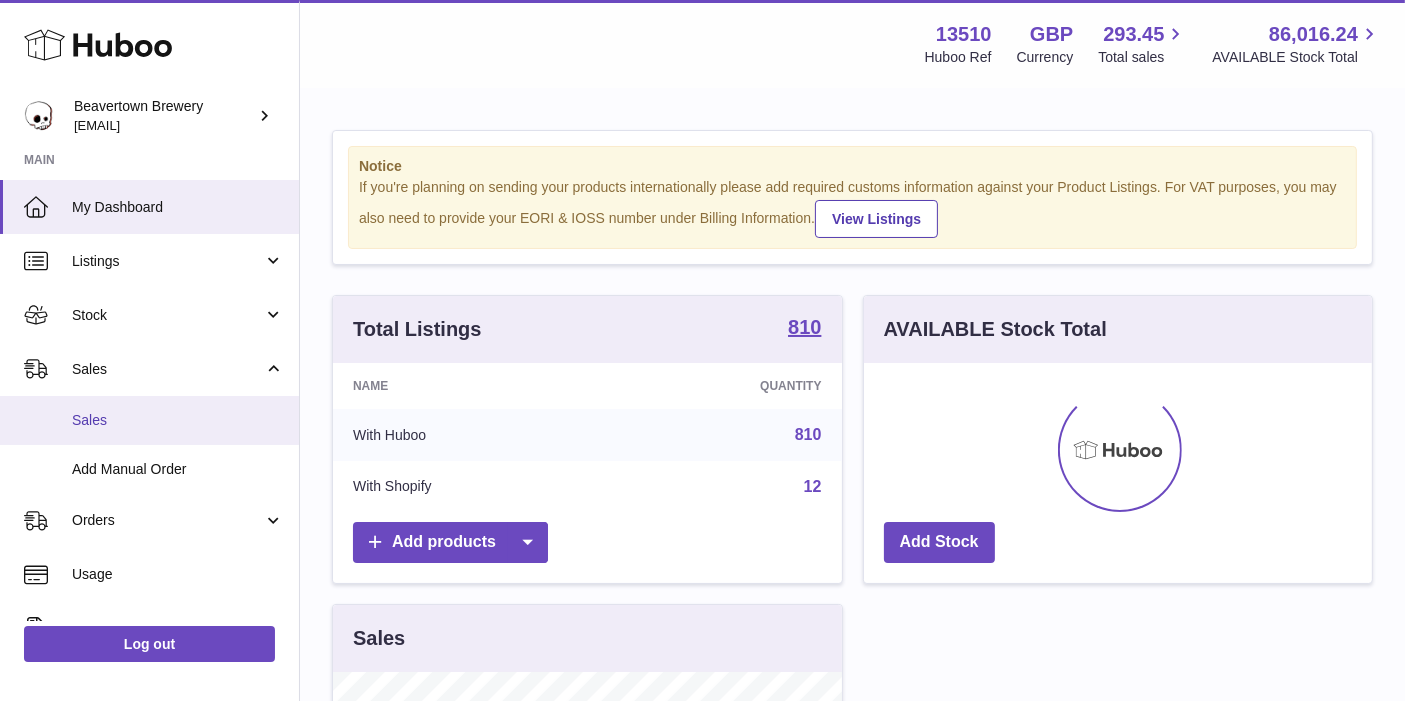 click on "Sales" at bounding box center (178, 420) 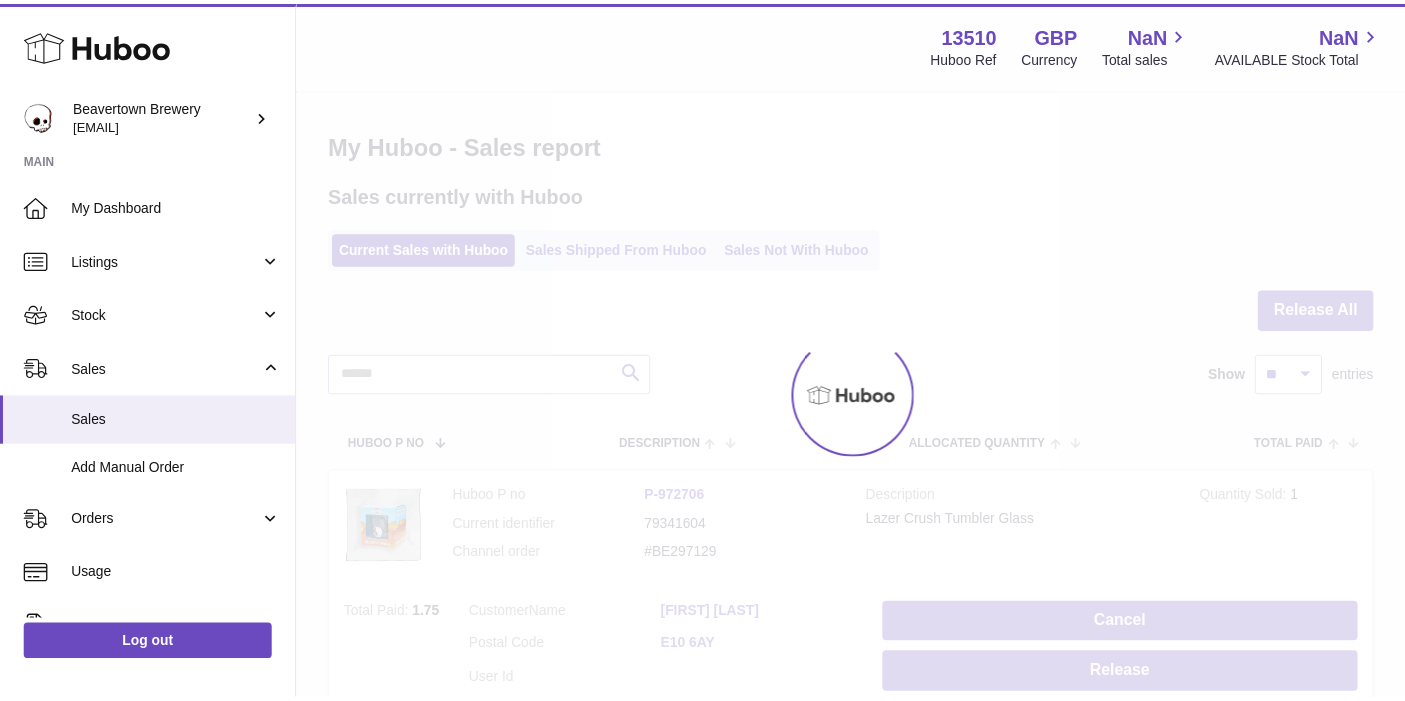 scroll, scrollTop: 0, scrollLeft: 0, axis: both 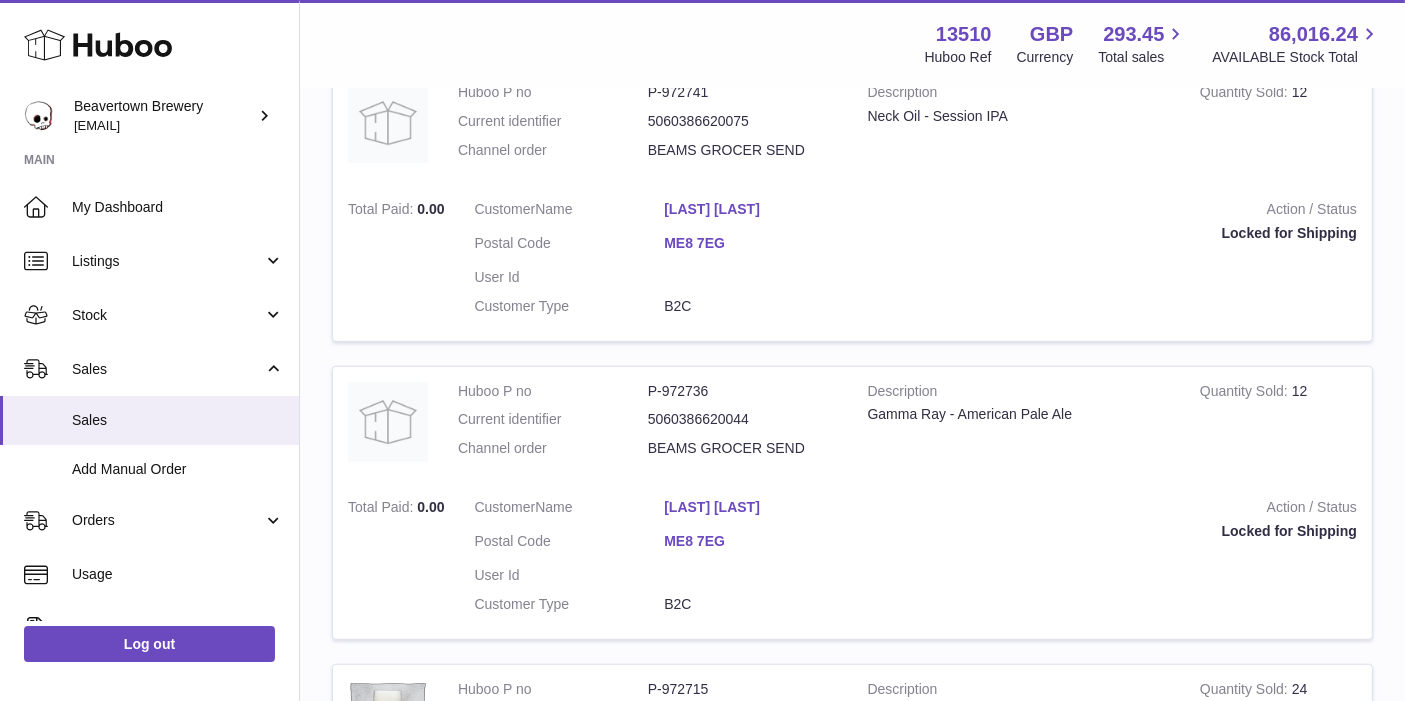 click on "BEAMS GROCER SEND" at bounding box center [743, 150] 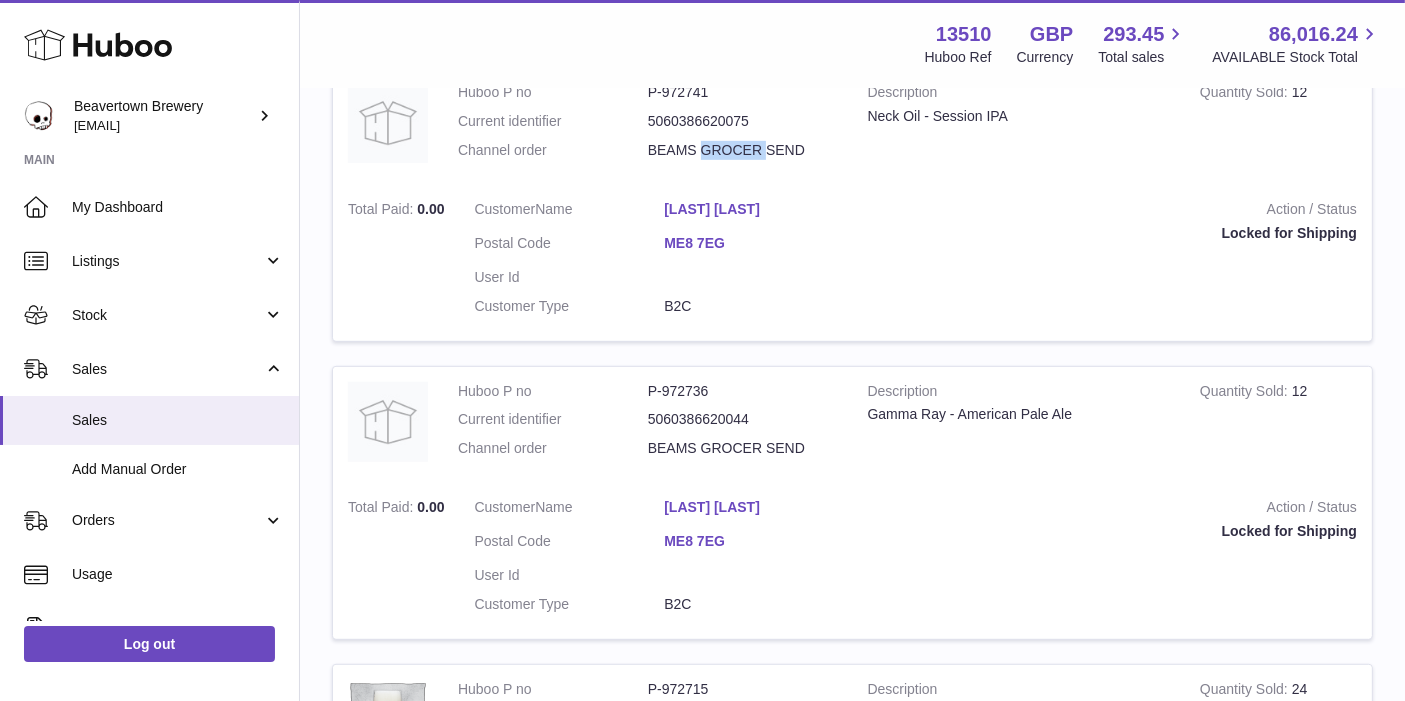 click on "BEAMS GROCER SEND" at bounding box center (743, 150) 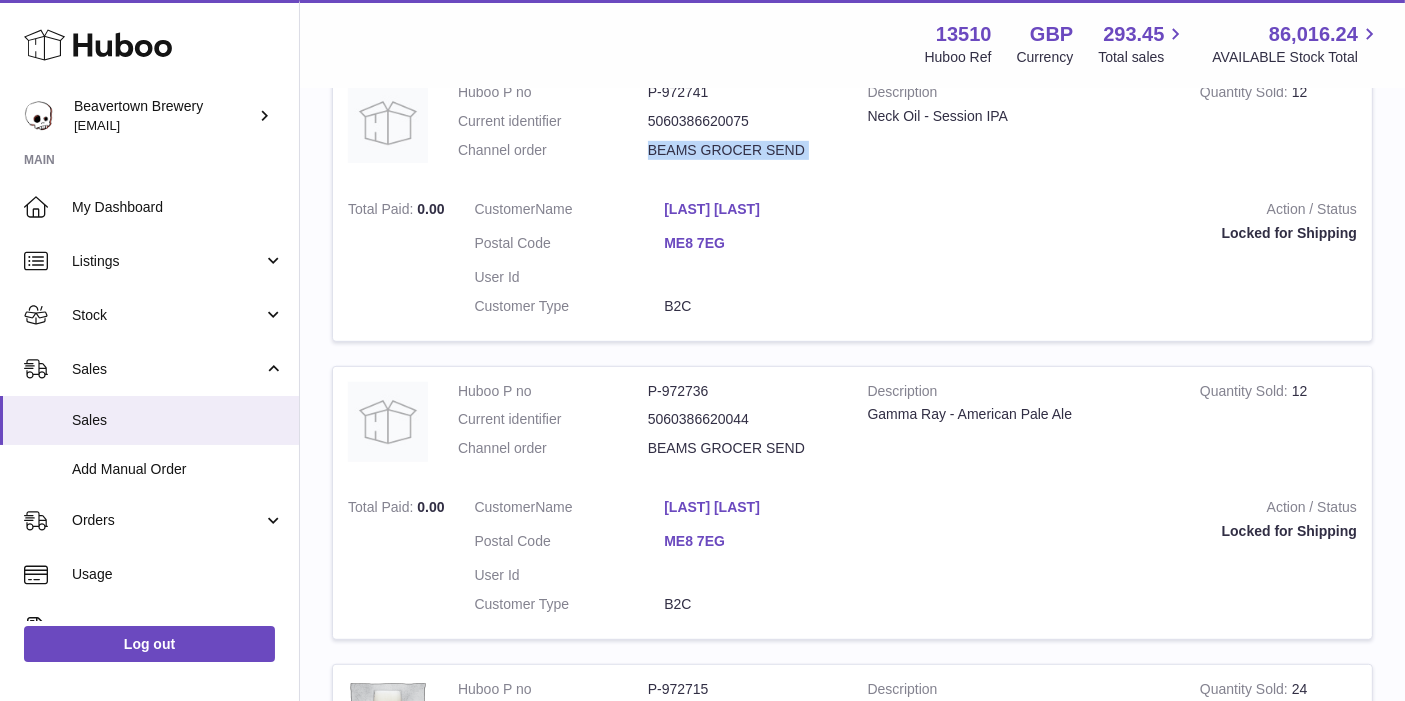 click on "BEAMS GROCER SEND" at bounding box center (743, 150) 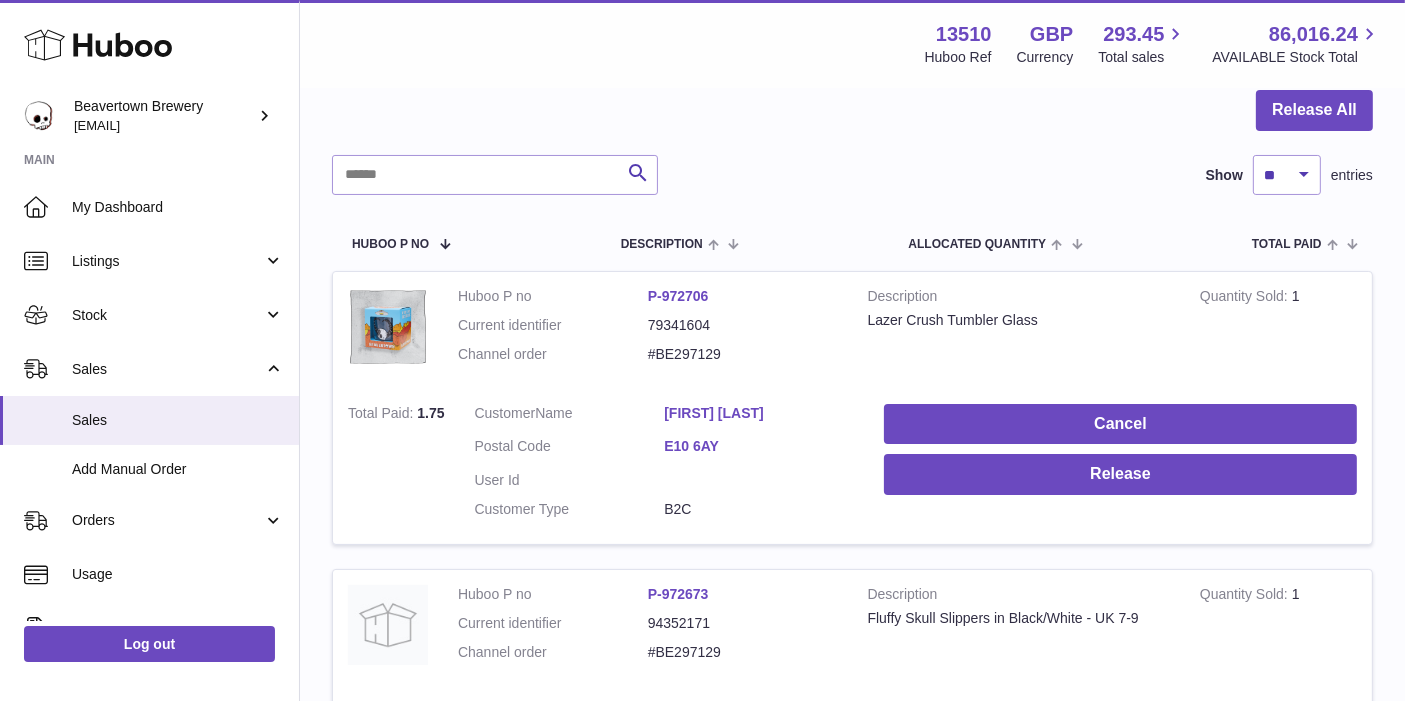 scroll, scrollTop: 0, scrollLeft: 0, axis: both 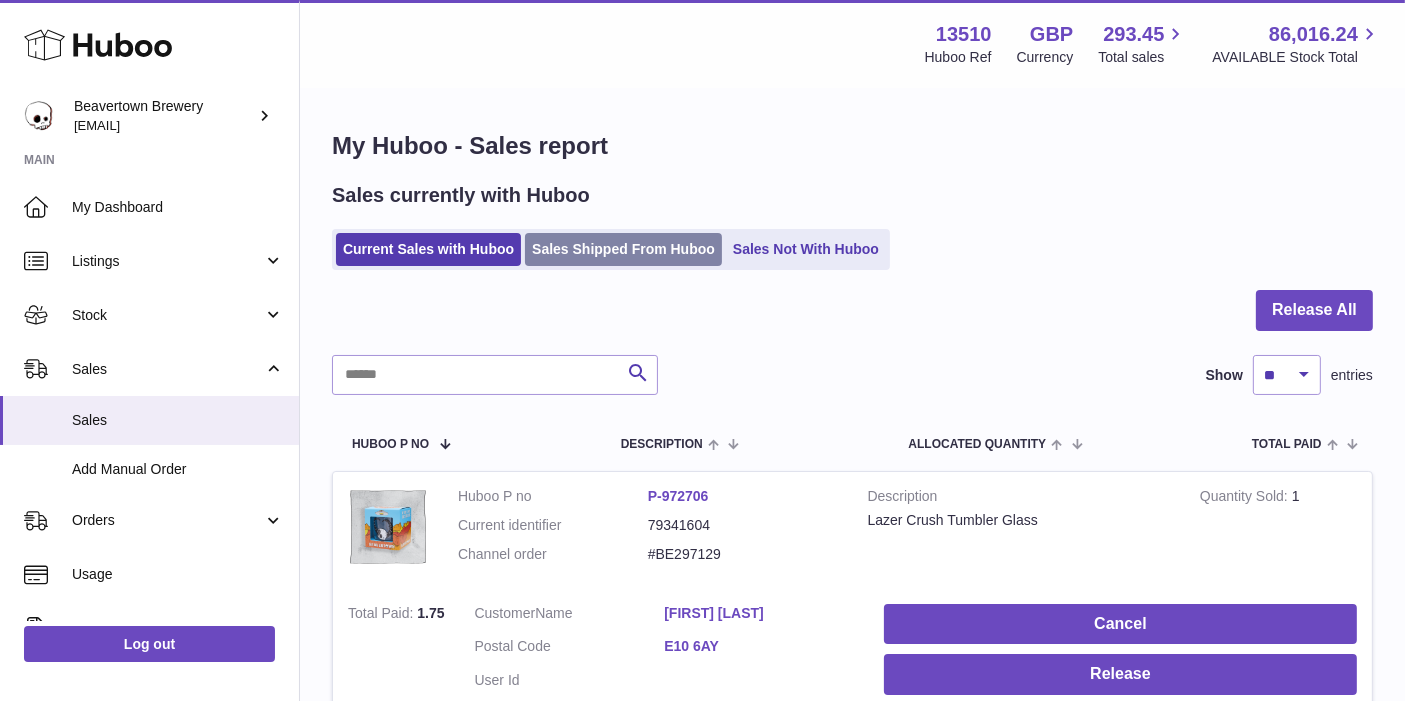 click on "Sales Shipped From Huboo" at bounding box center (623, 249) 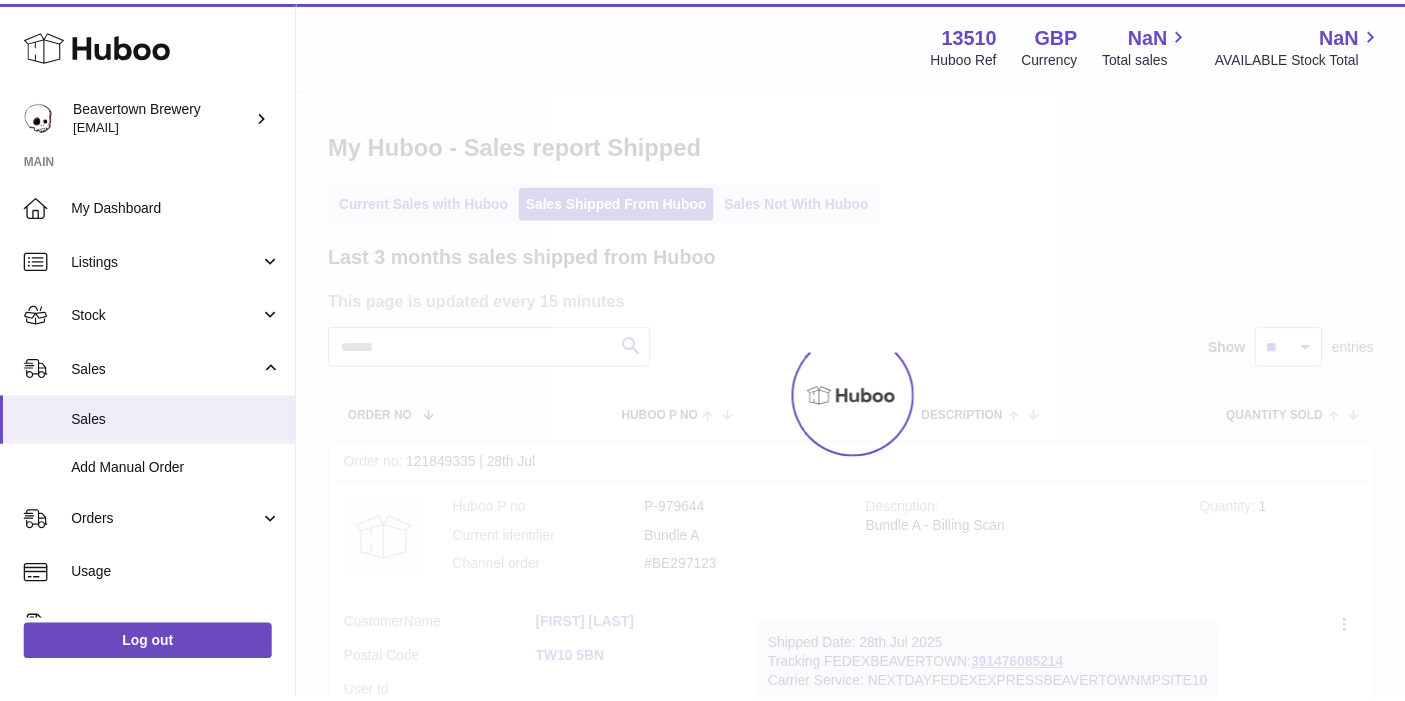 scroll, scrollTop: 0, scrollLeft: 0, axis: both 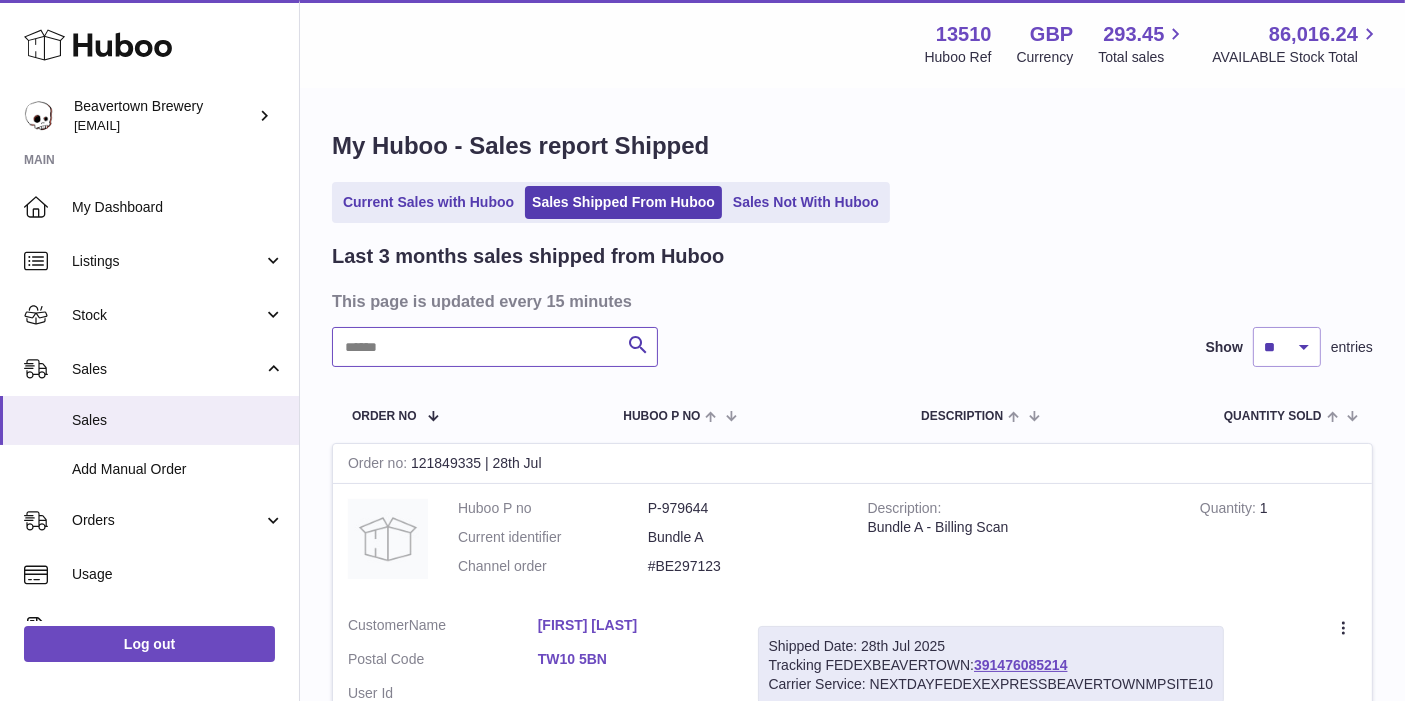 click at bounding box center [495, 347] 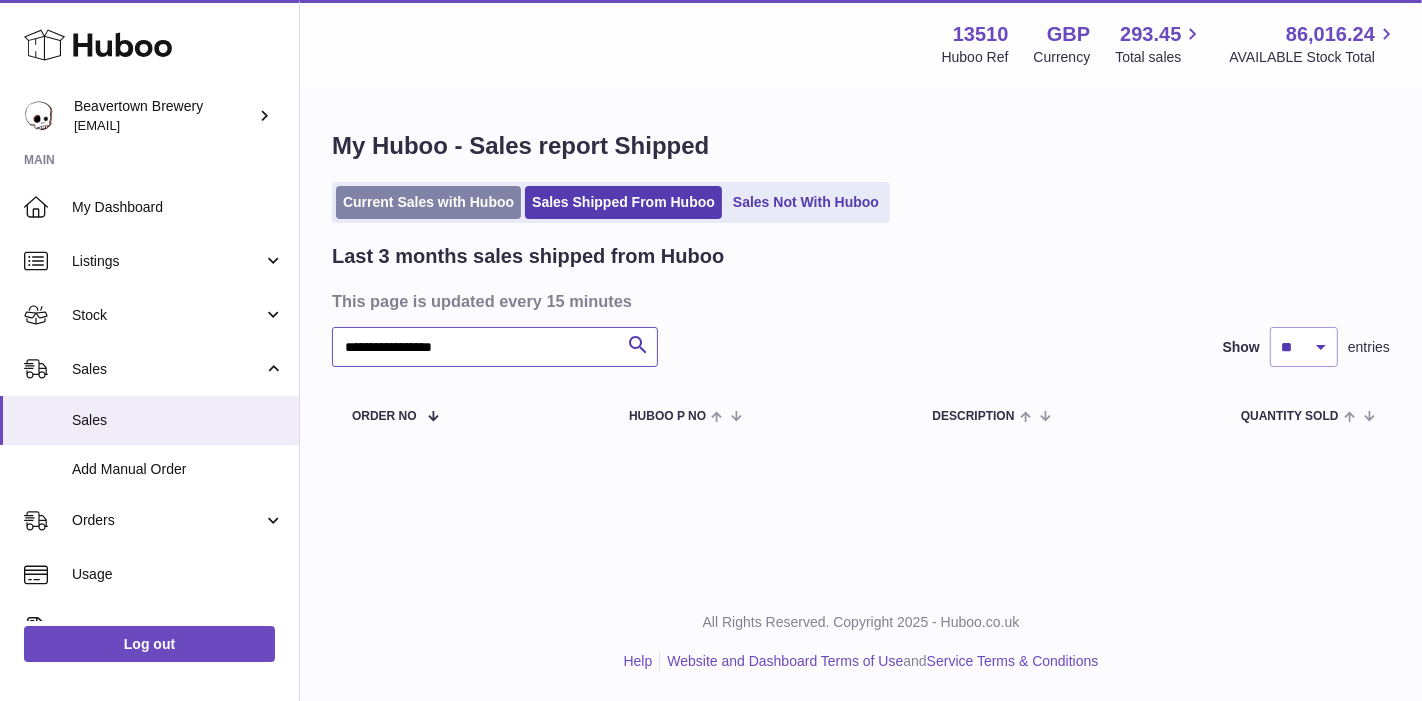 type on "**********" 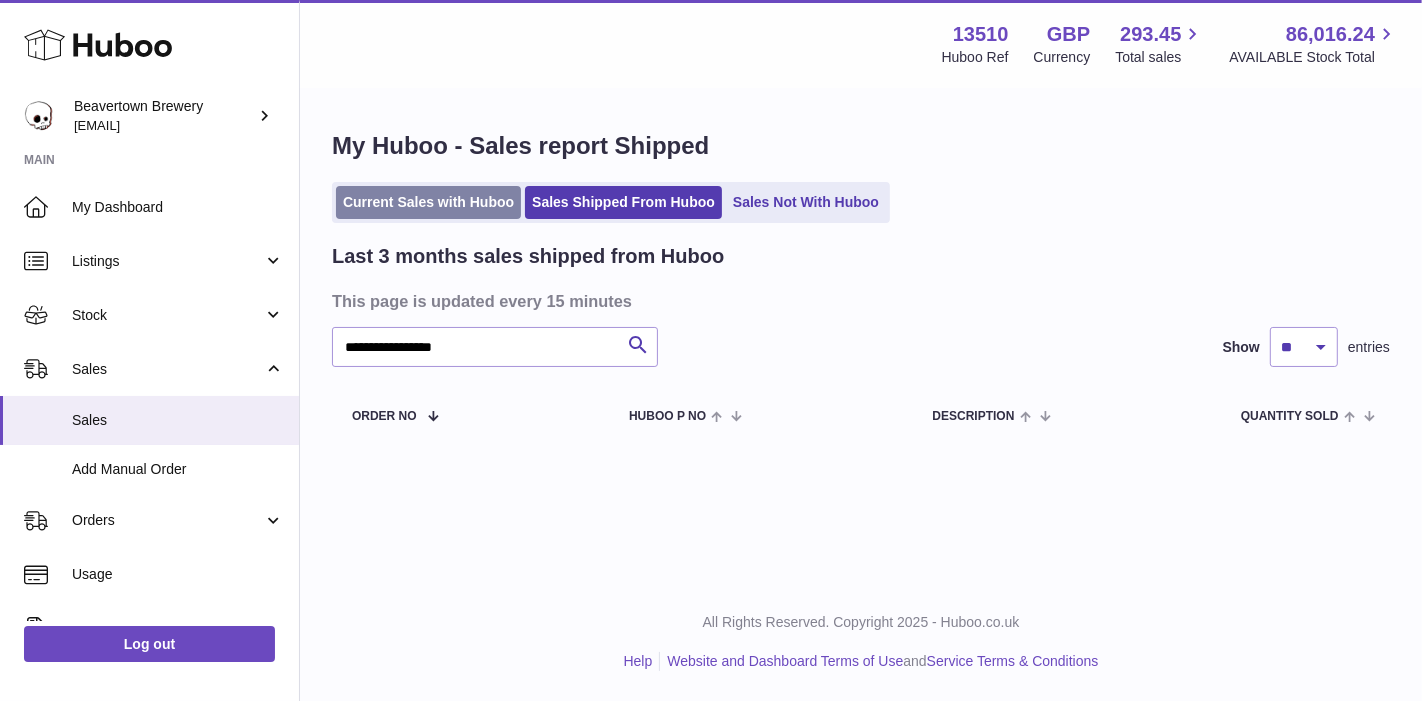 click on "Current Sales with Huboo" at bounding box center [428, 202] 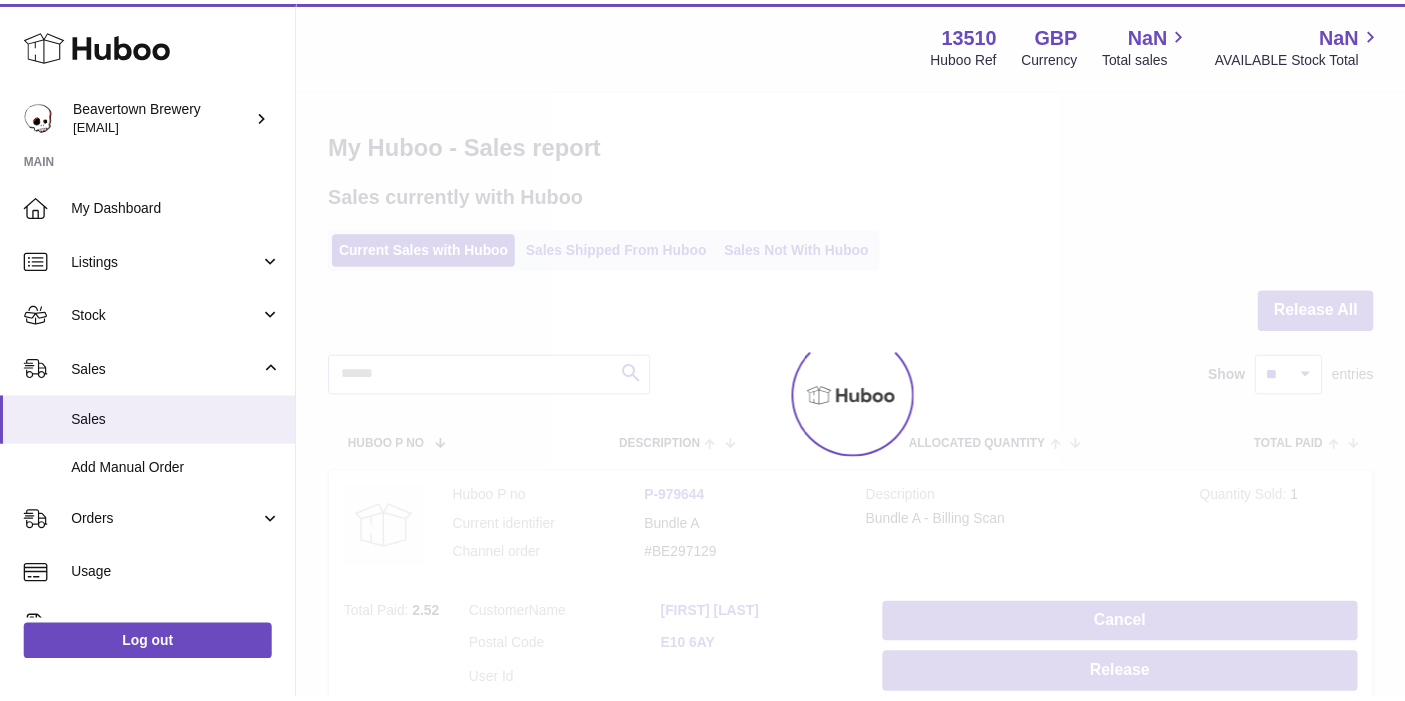 scroll, scrollTop: 0, scrollLeft: 0, axis: both 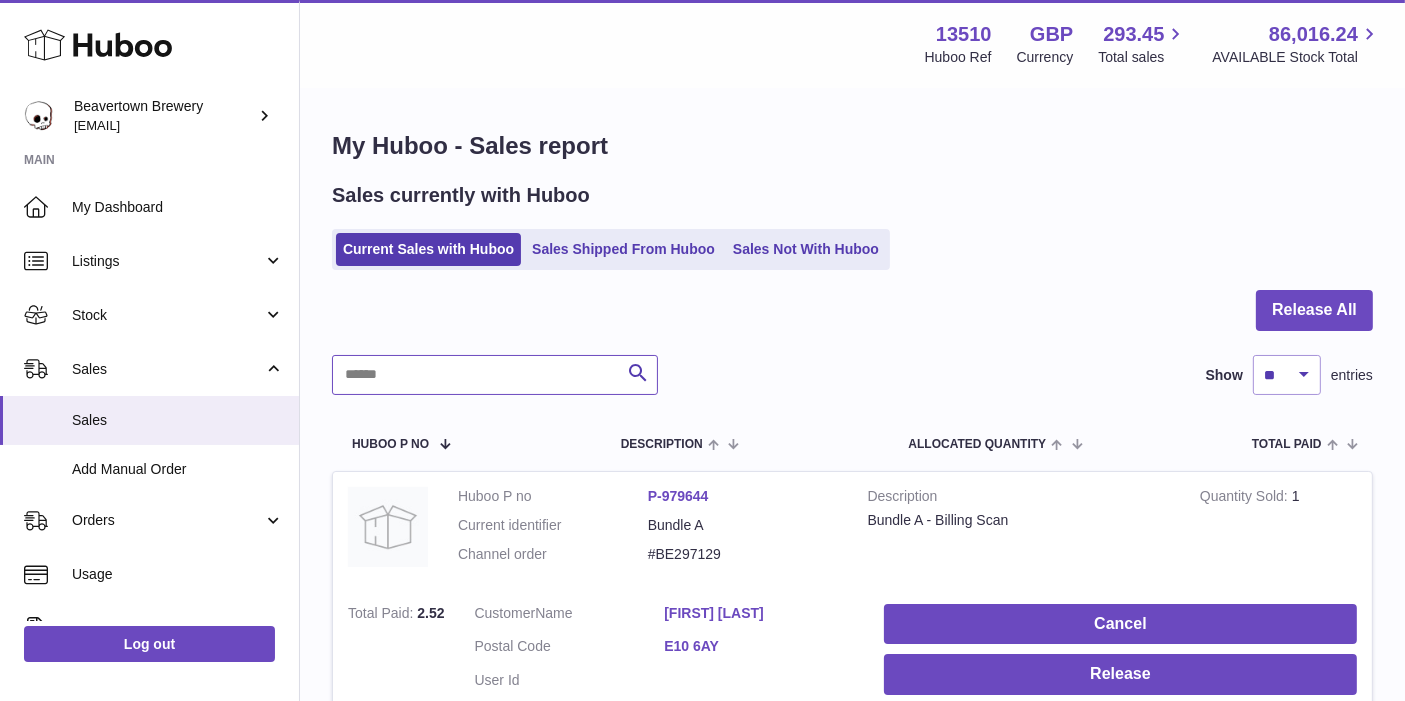 click at bounding box center [495, 375] 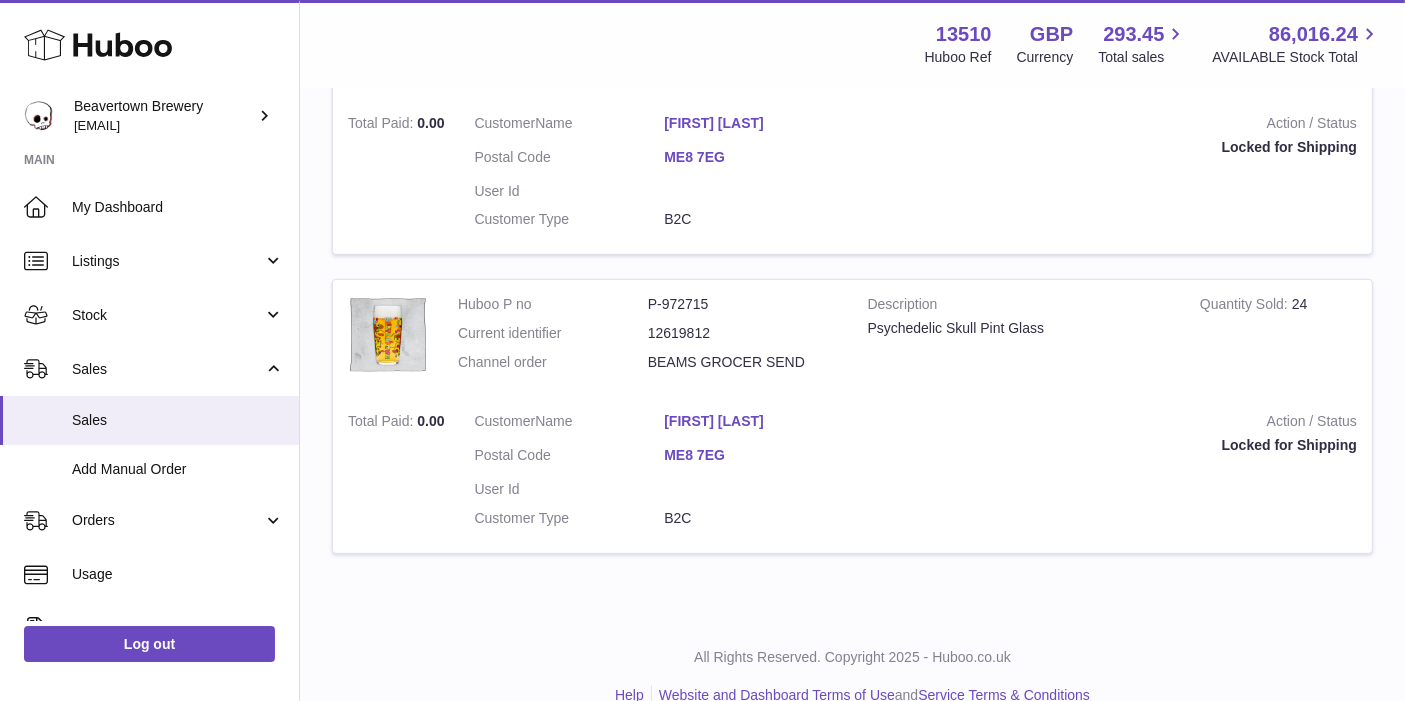 scroll, scrollTop: 820, scrollLeft: 0, axis: vertical 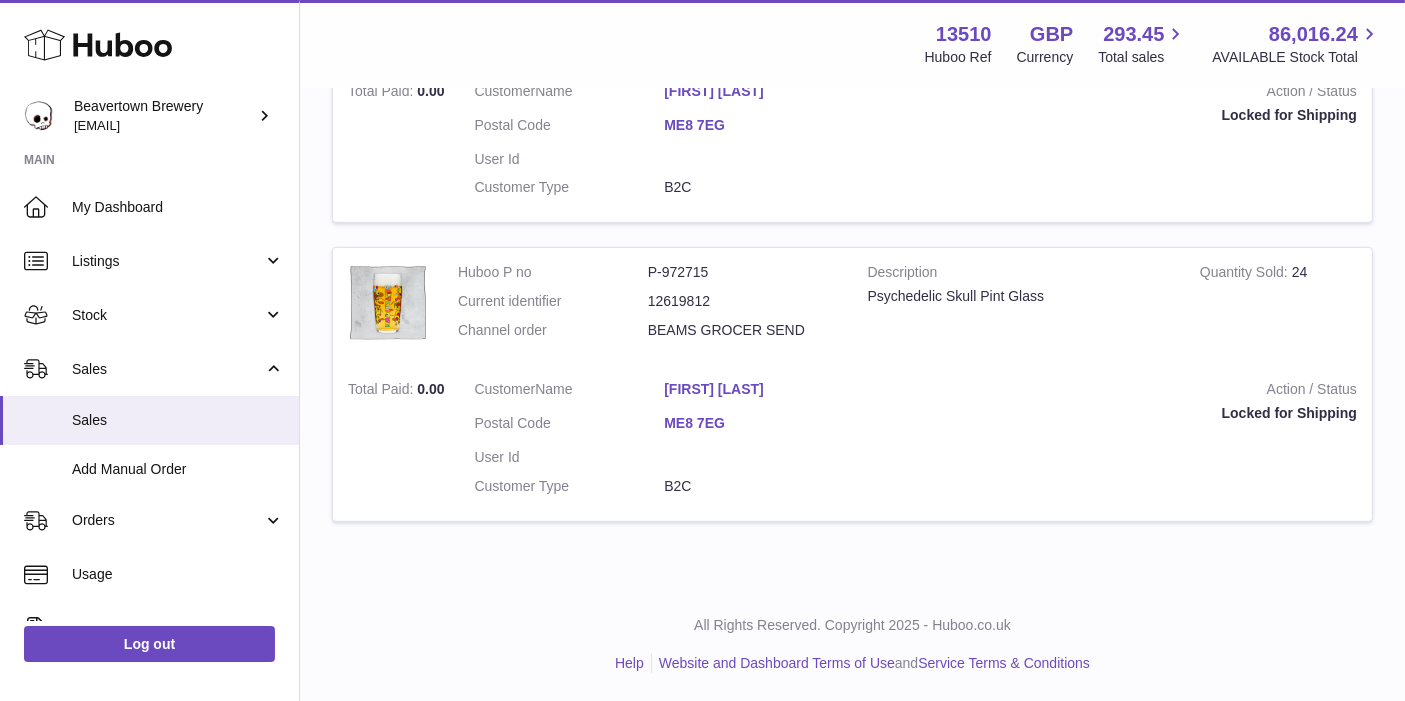 type on "**********" 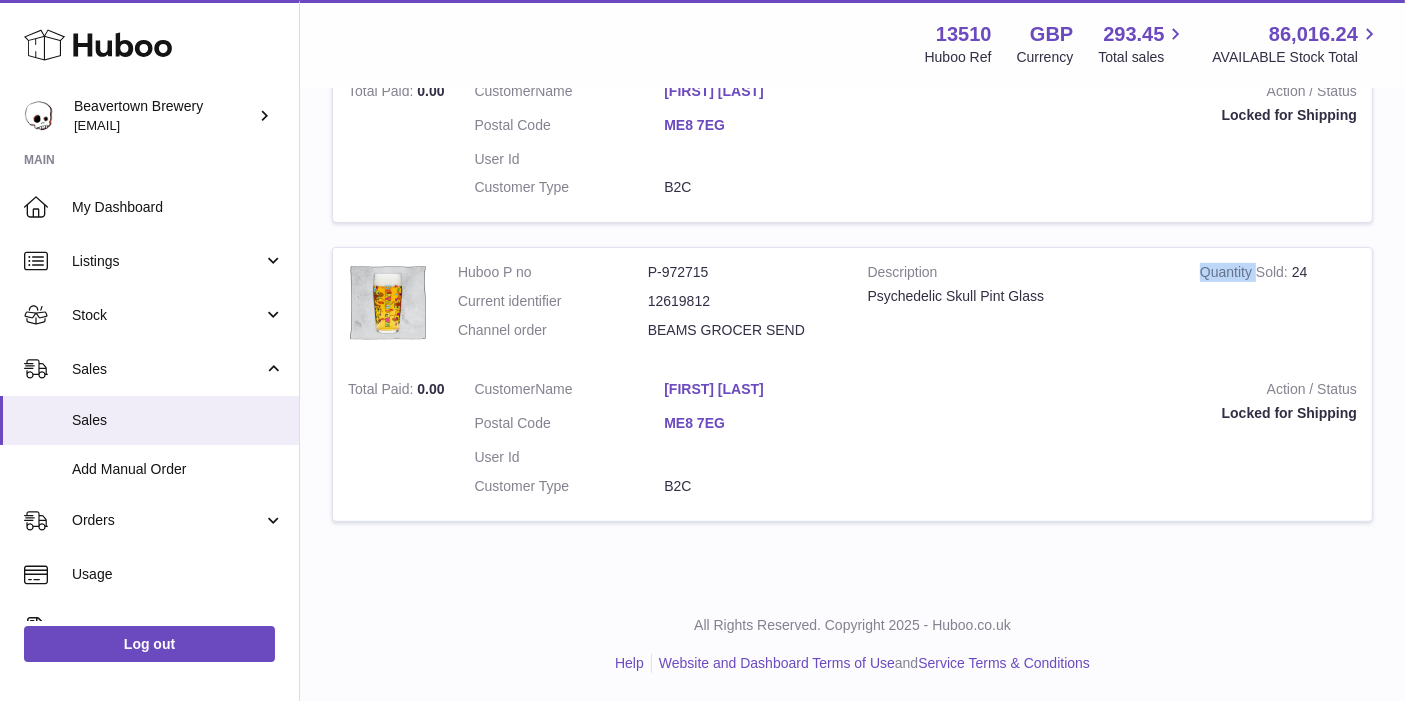 click on "Quantity Sold" at bounding box center [1246, 274] 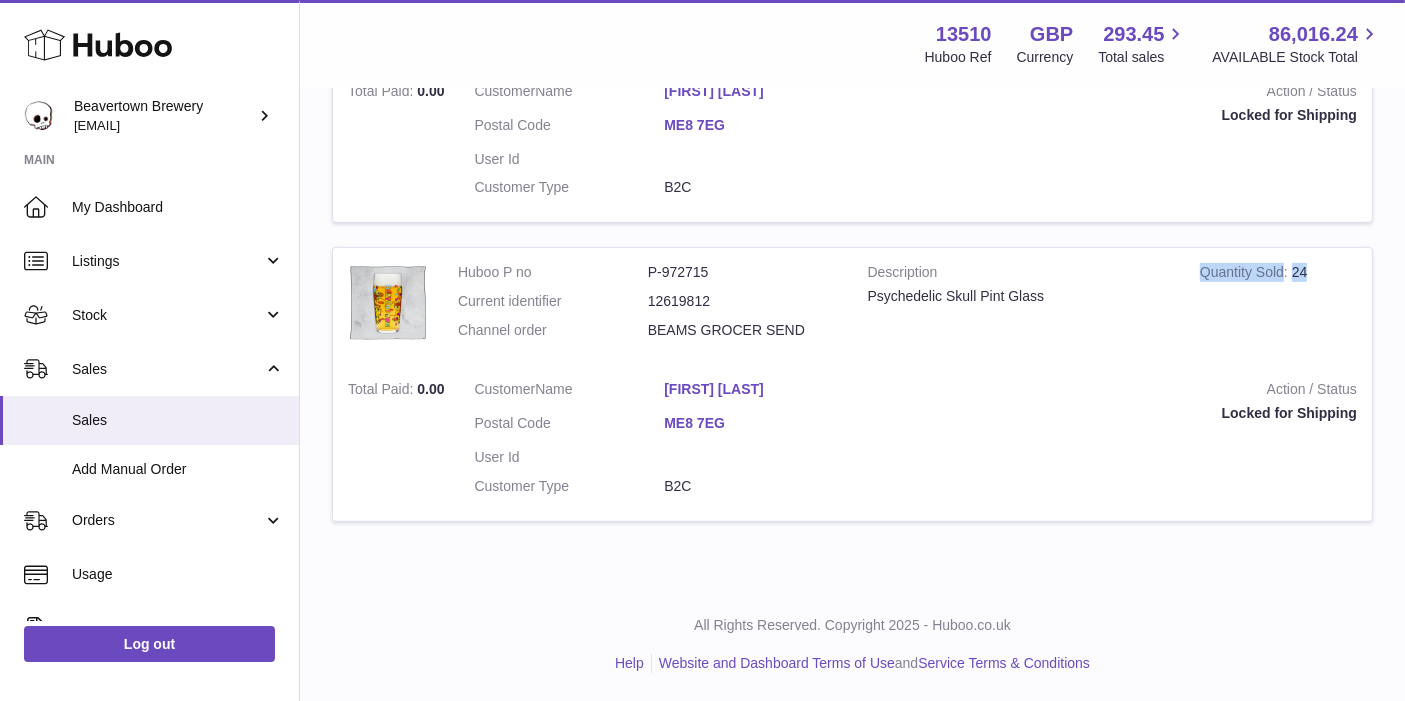 click on "Quantity Sold" at bounding box center [1246, 274] 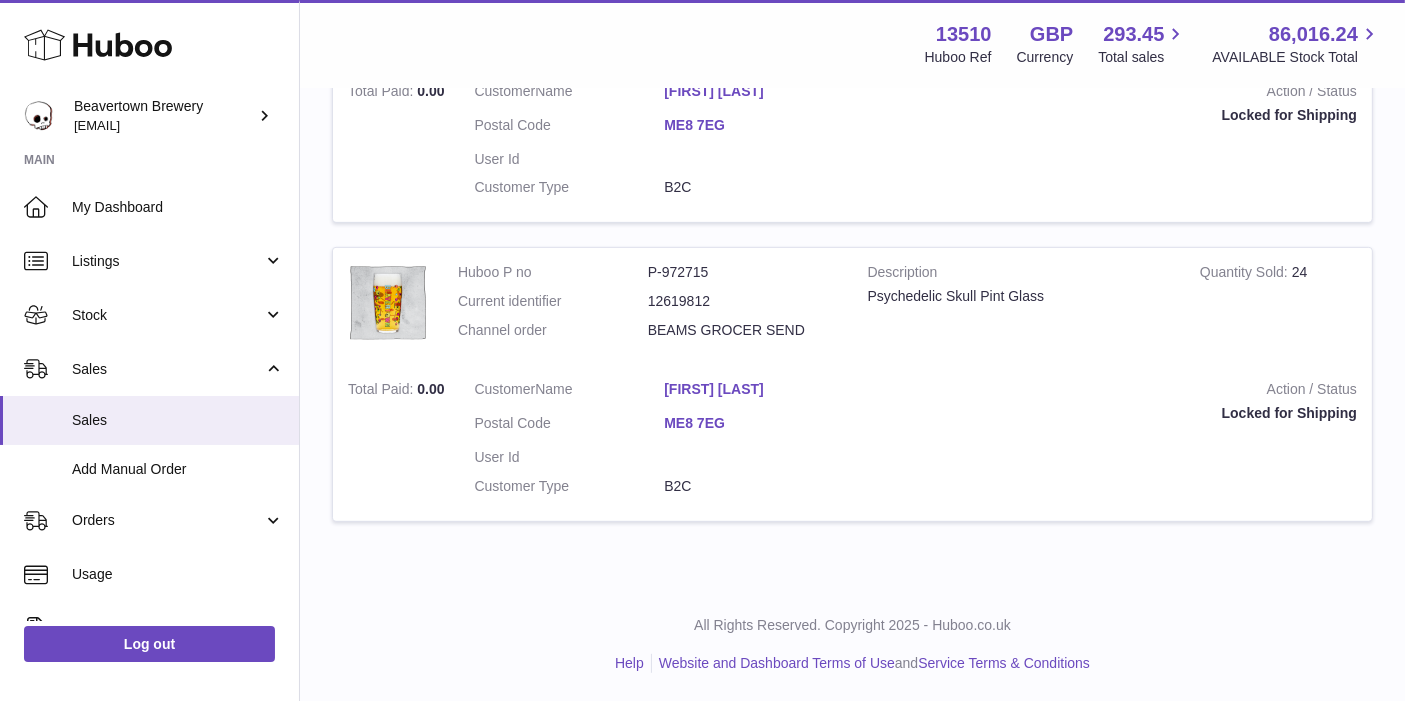 click on "Description   Psychedelic Skull Pint Glass" at bounding box center (1019, 306) 